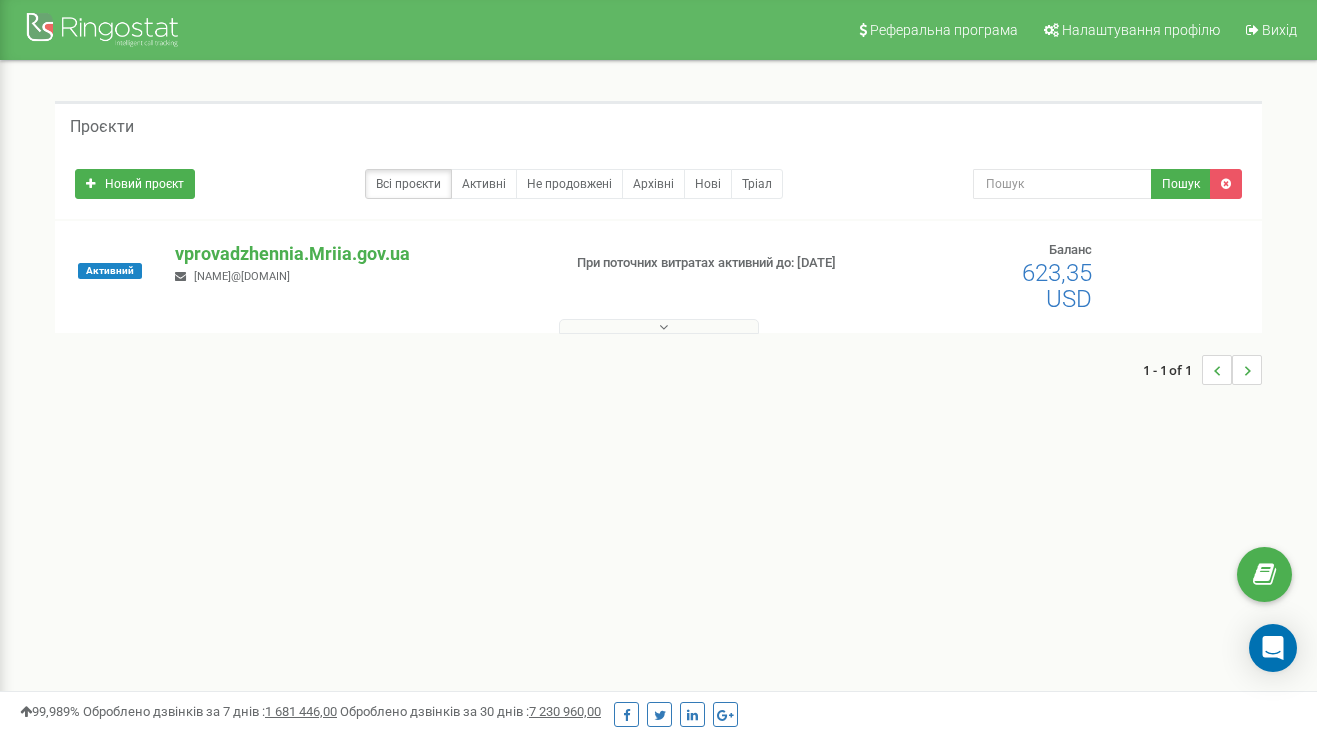 scroll, scrollTop: 0, scrollLeft: 0, axis: both 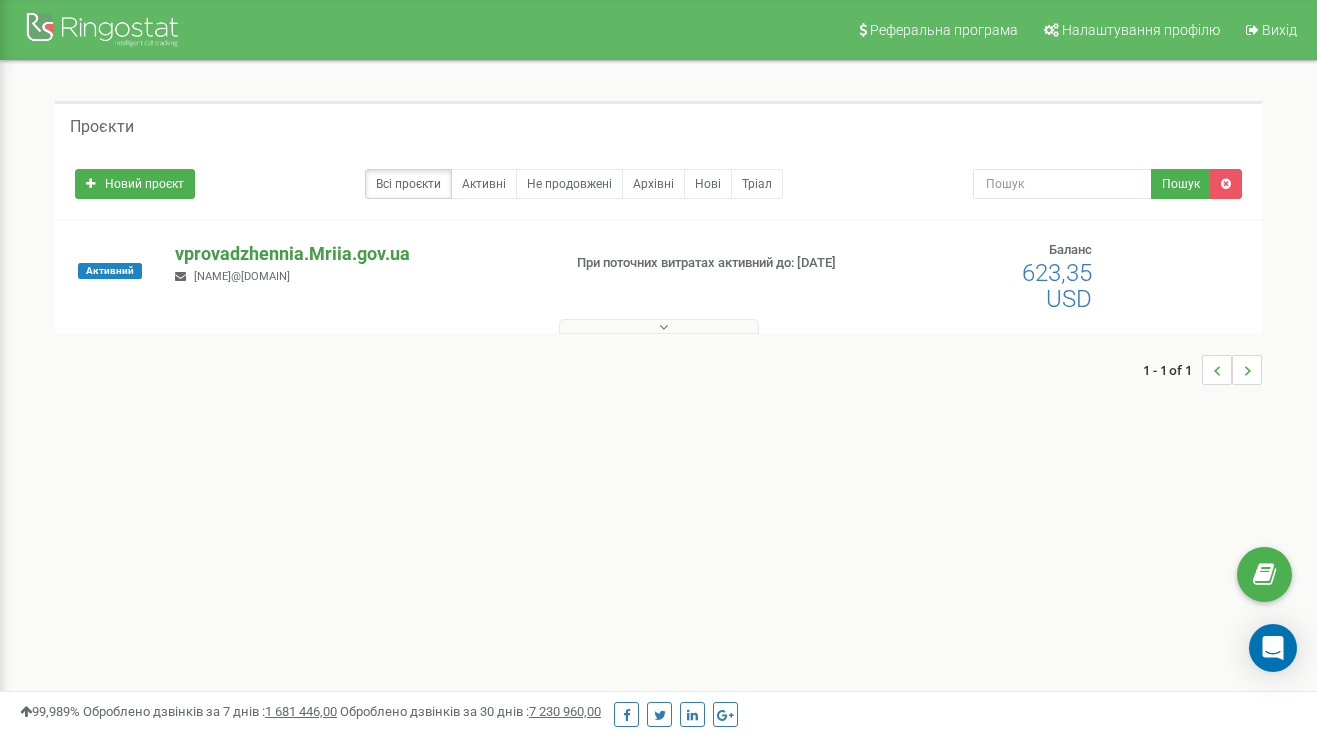 click on "vprovadzhennia.Mriia.gov.ua" at bounding box center [359, 254] 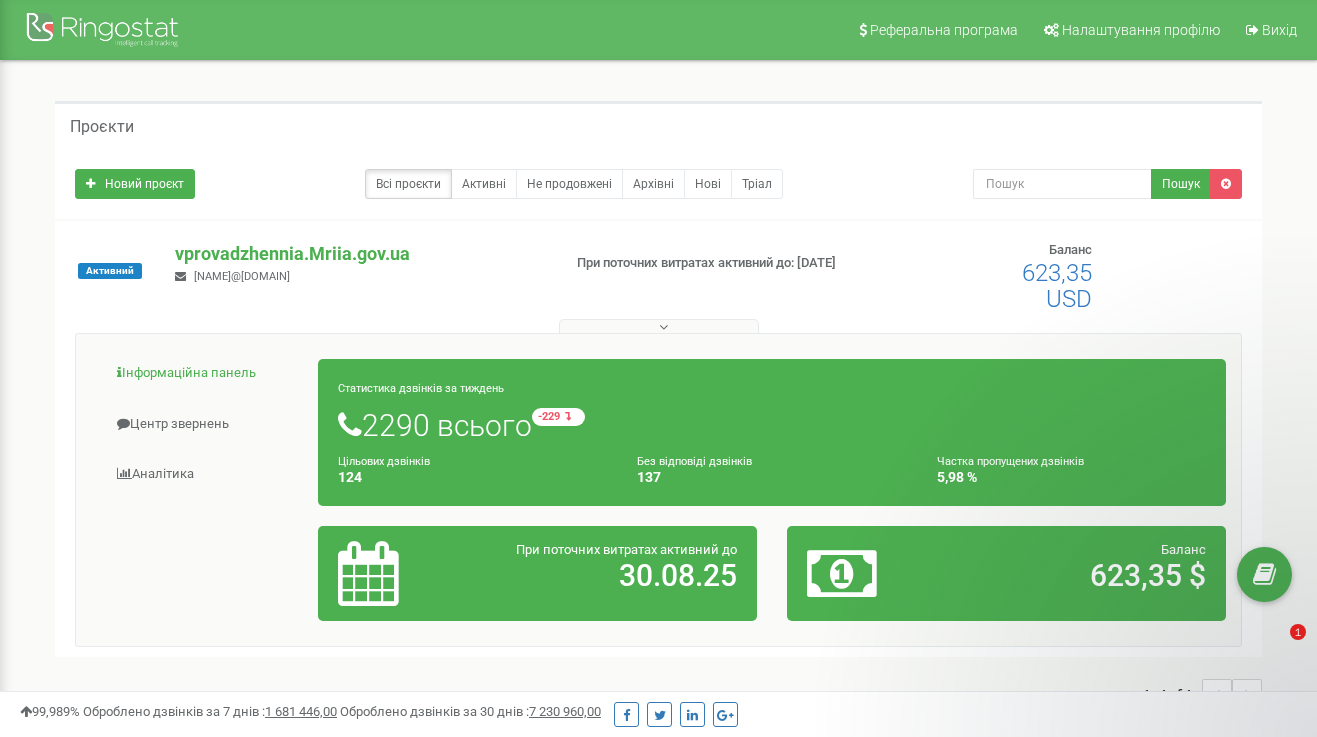 scroll, scrollTop: 68, scrollLeft: 0, axis: vertical 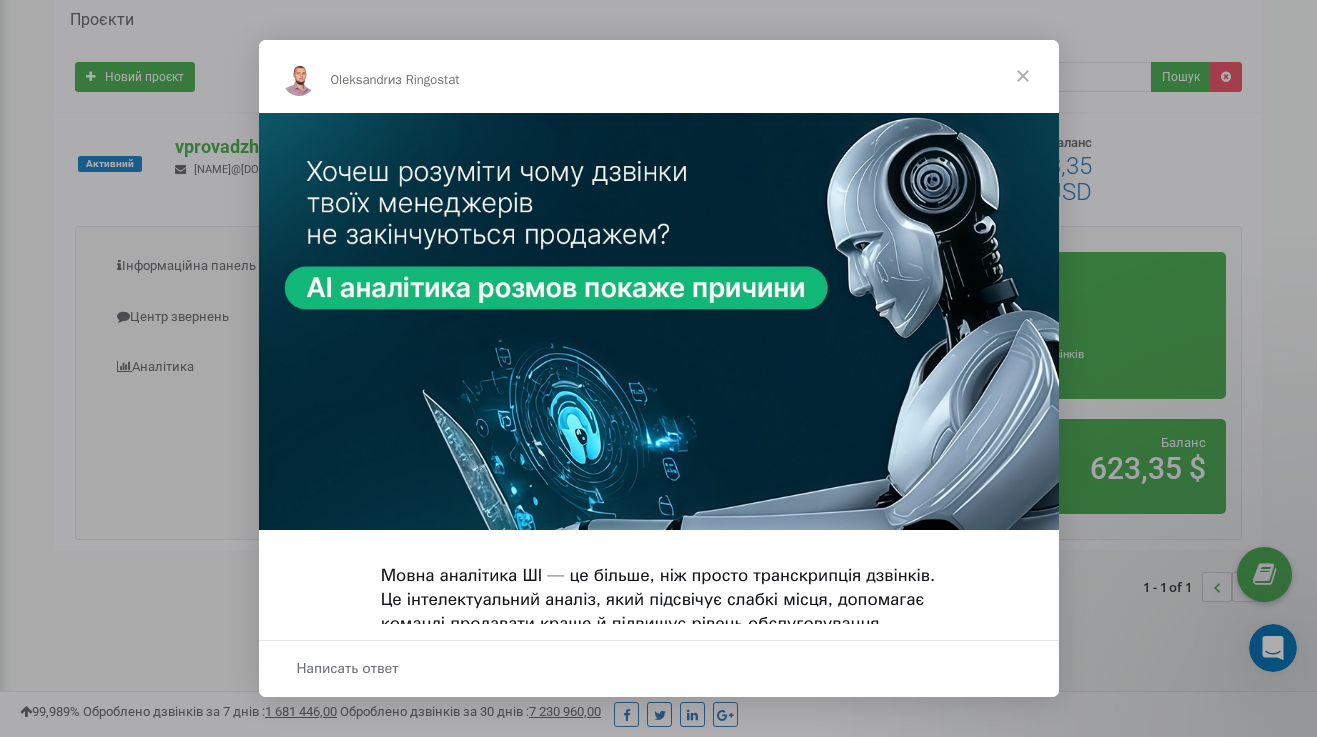 click at bounding box center (1023, 76) 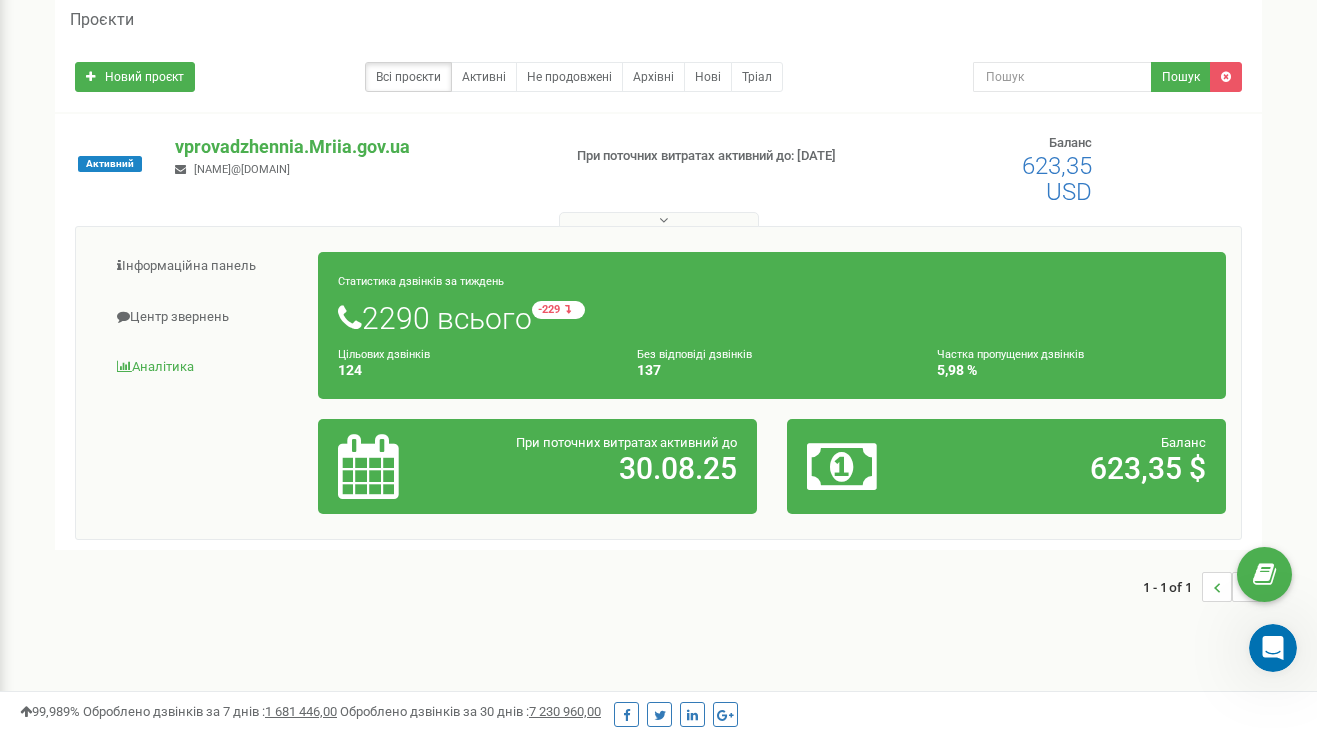 click on "Аналiтика" at bounding box center (205, 367) 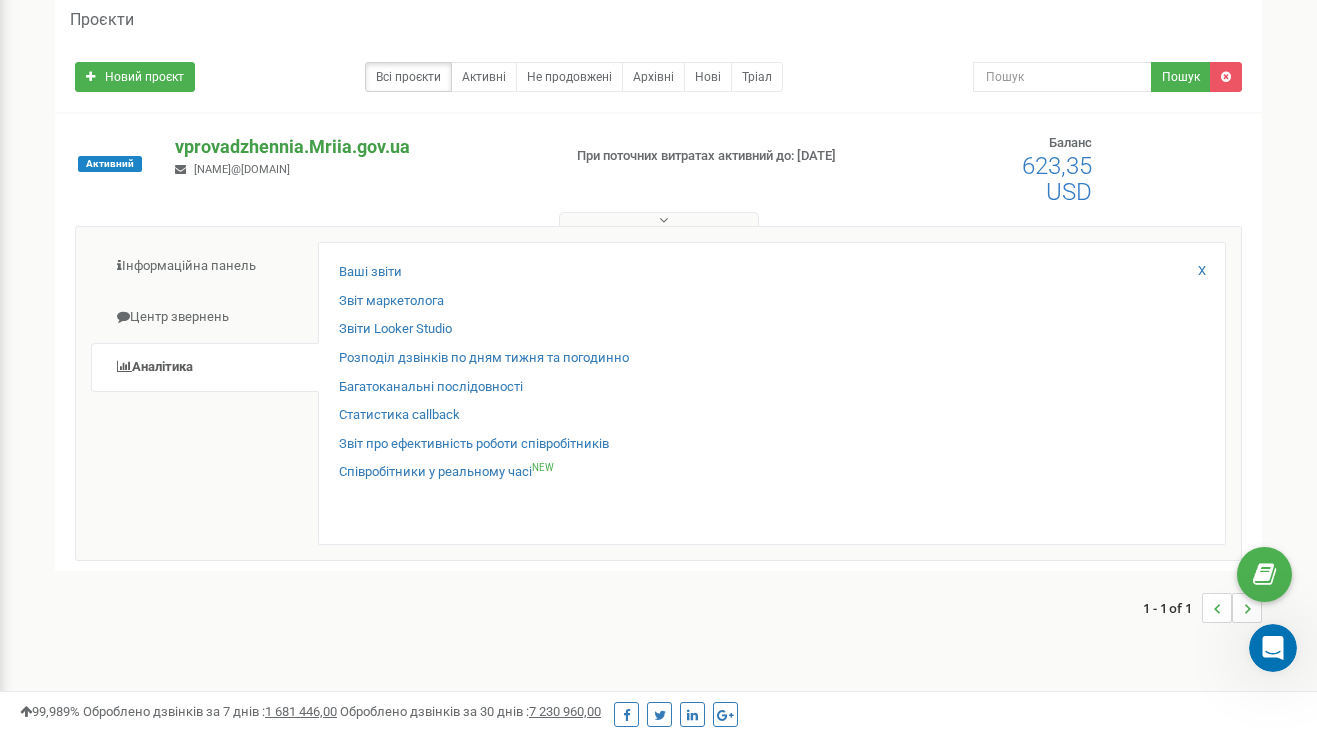click on "vprovadzhennia.Mriia.gov.ua" at bounding box center [359, 147] 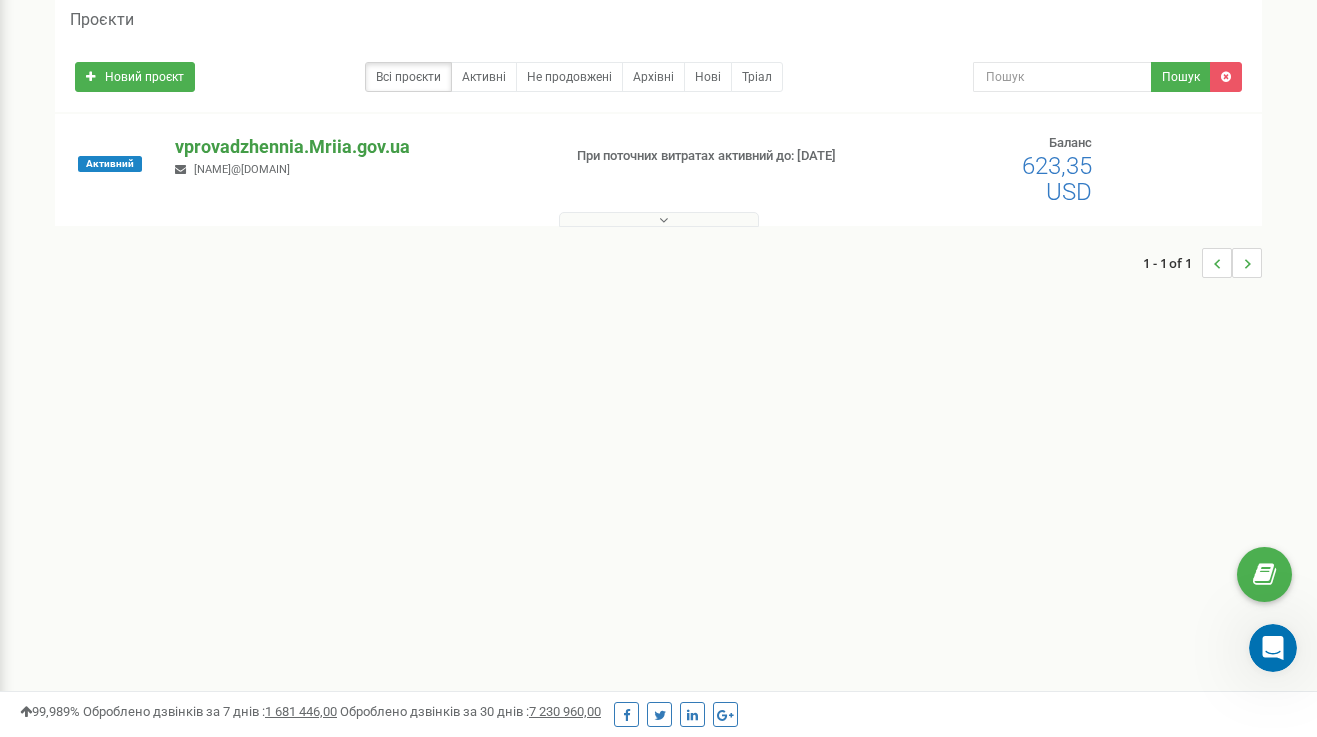 click on "vprovadzhennia.Mriia.gov.ua" at bounding box center [359, 147] 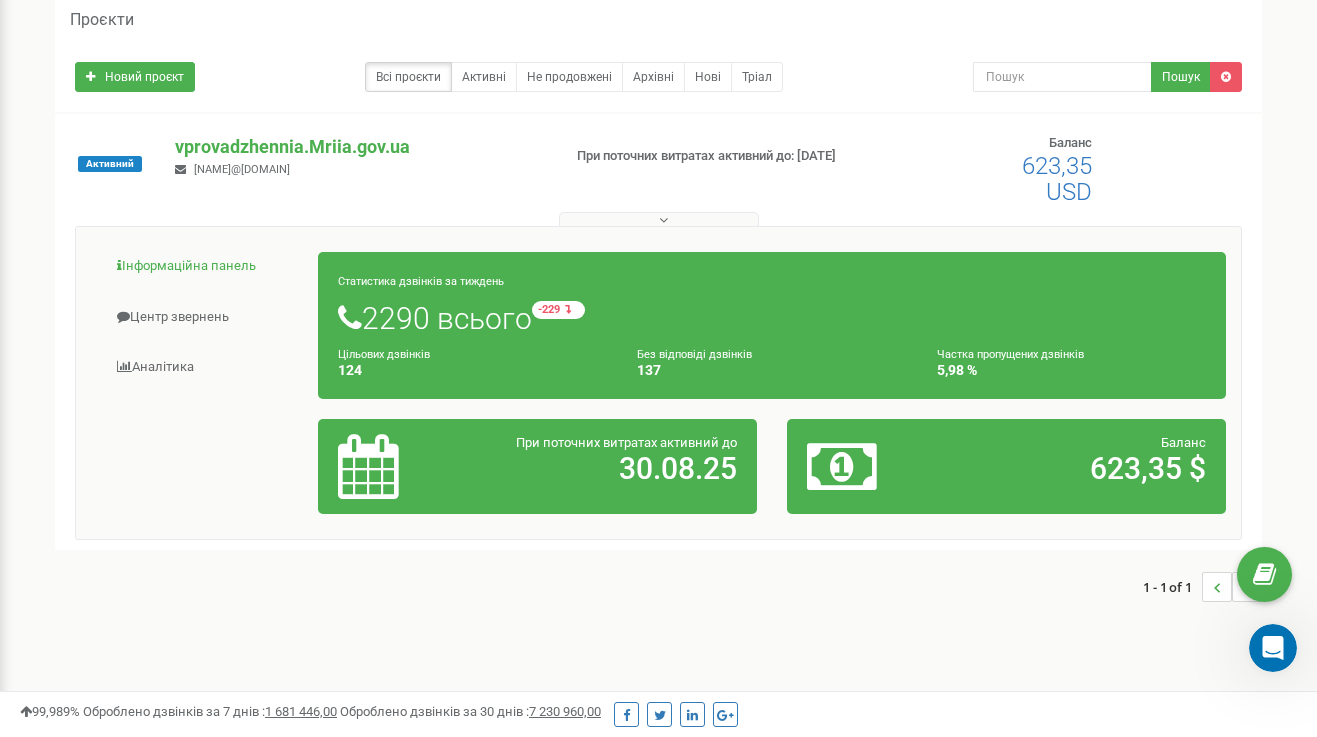 click on "Інформаційна панель" at bounding box center [205, 266] 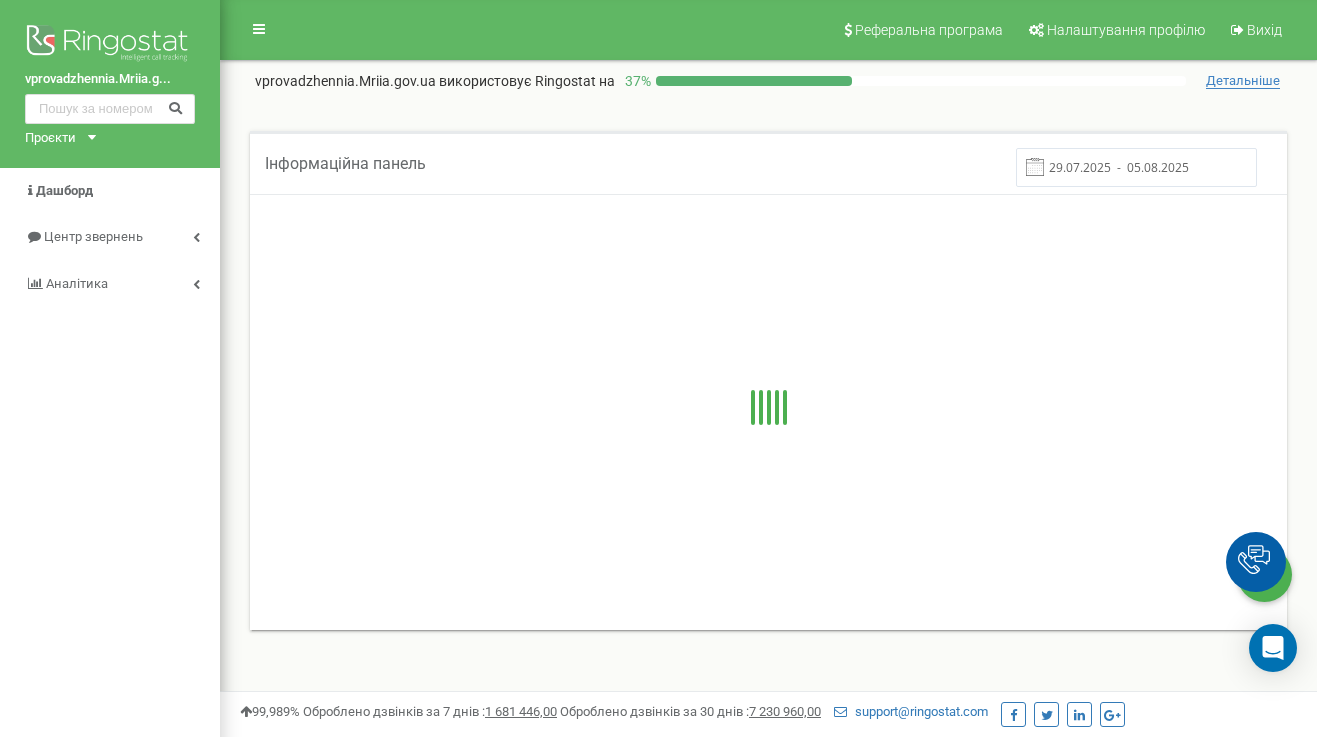 scroll, scrollTop: 0, scrollLeft: 0, axis: both 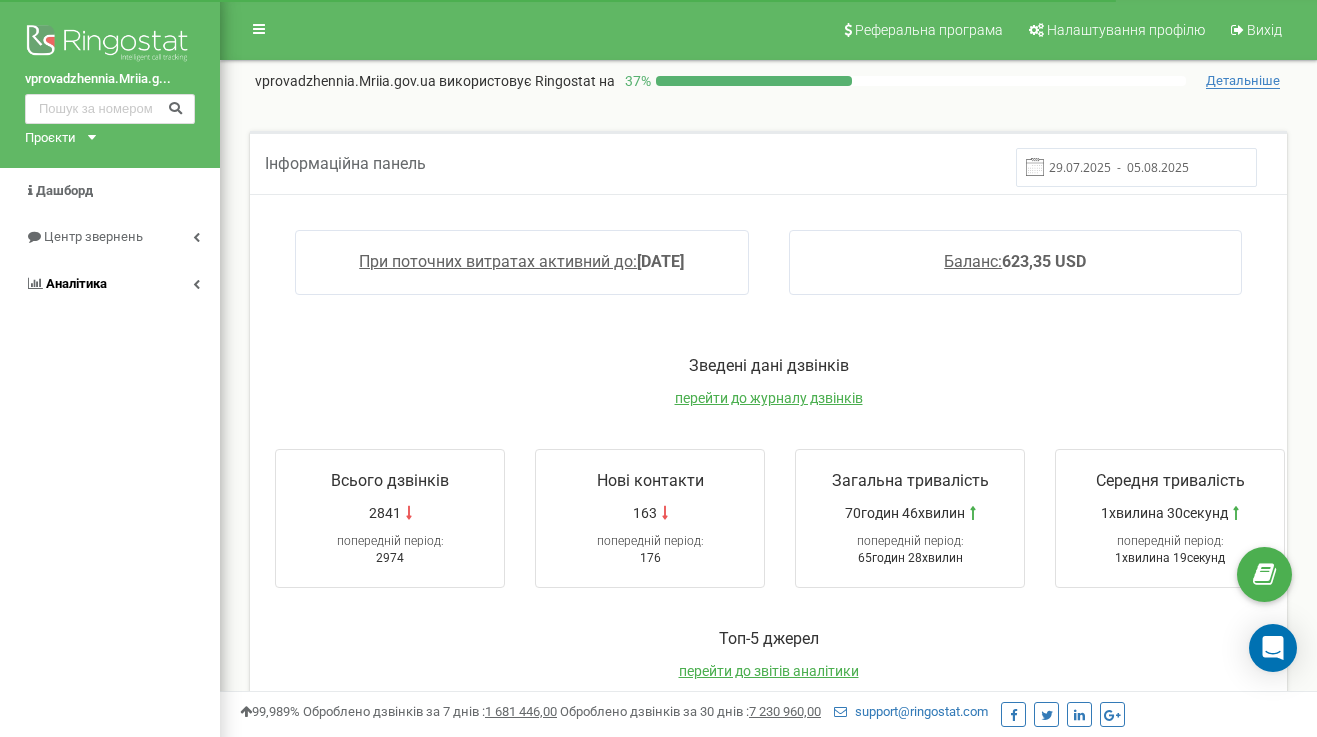 click on "Аналiтика" at bounding box center (110, 284) 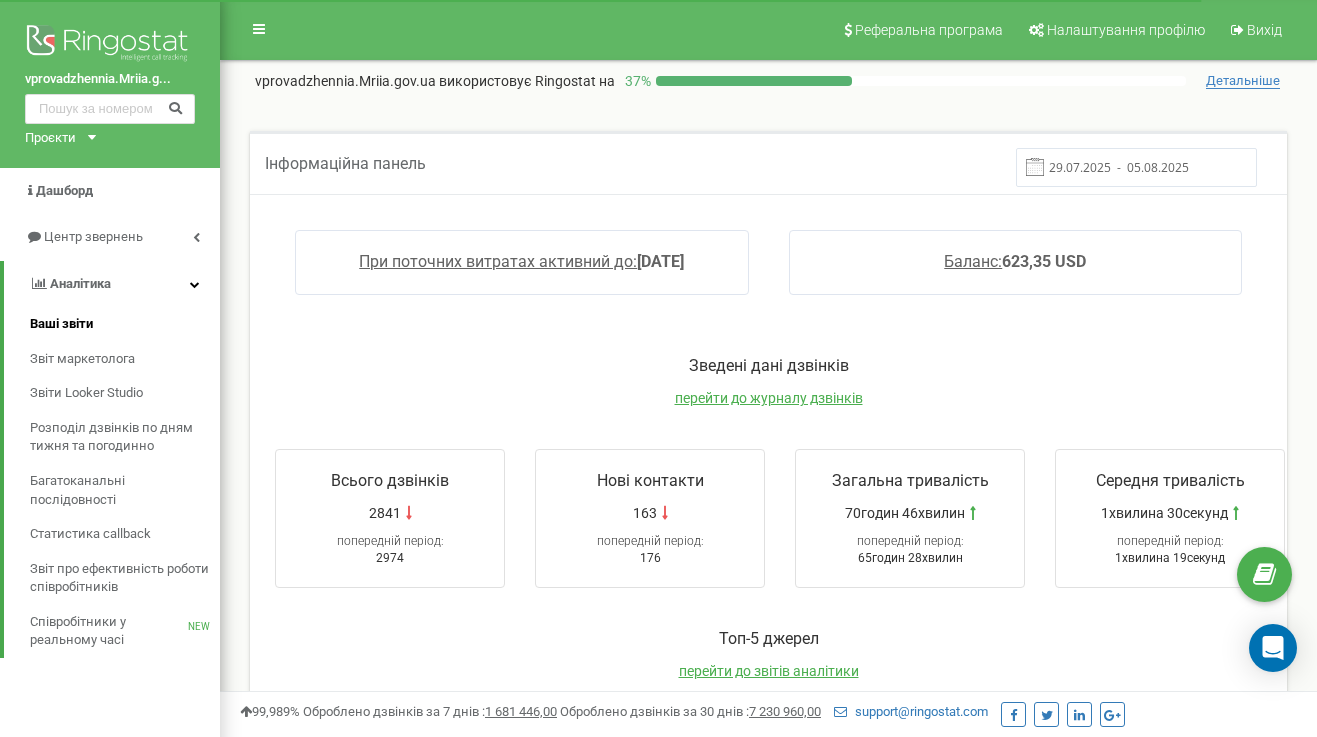 click on "Ваші звіти" at bounding box center [61, 324] 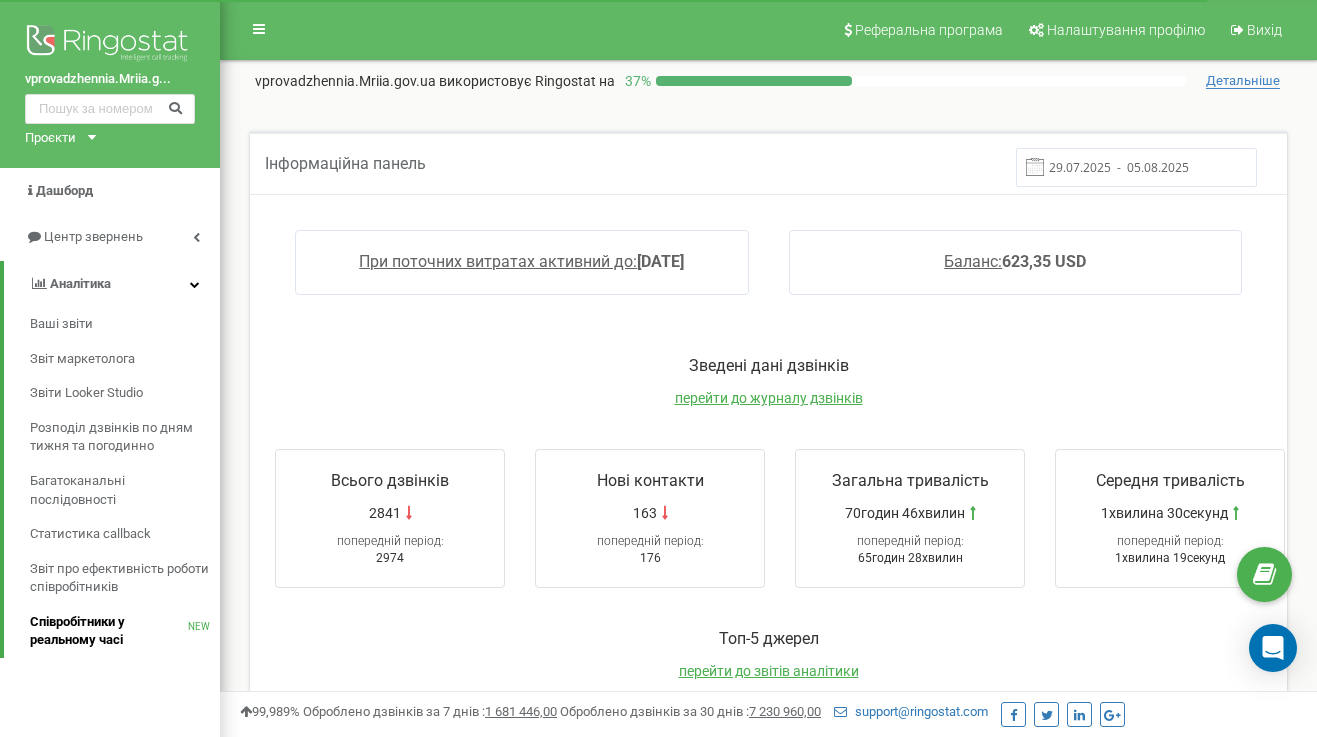 click on "Співробітники у реальному часі" at bounding box center (109, 631) 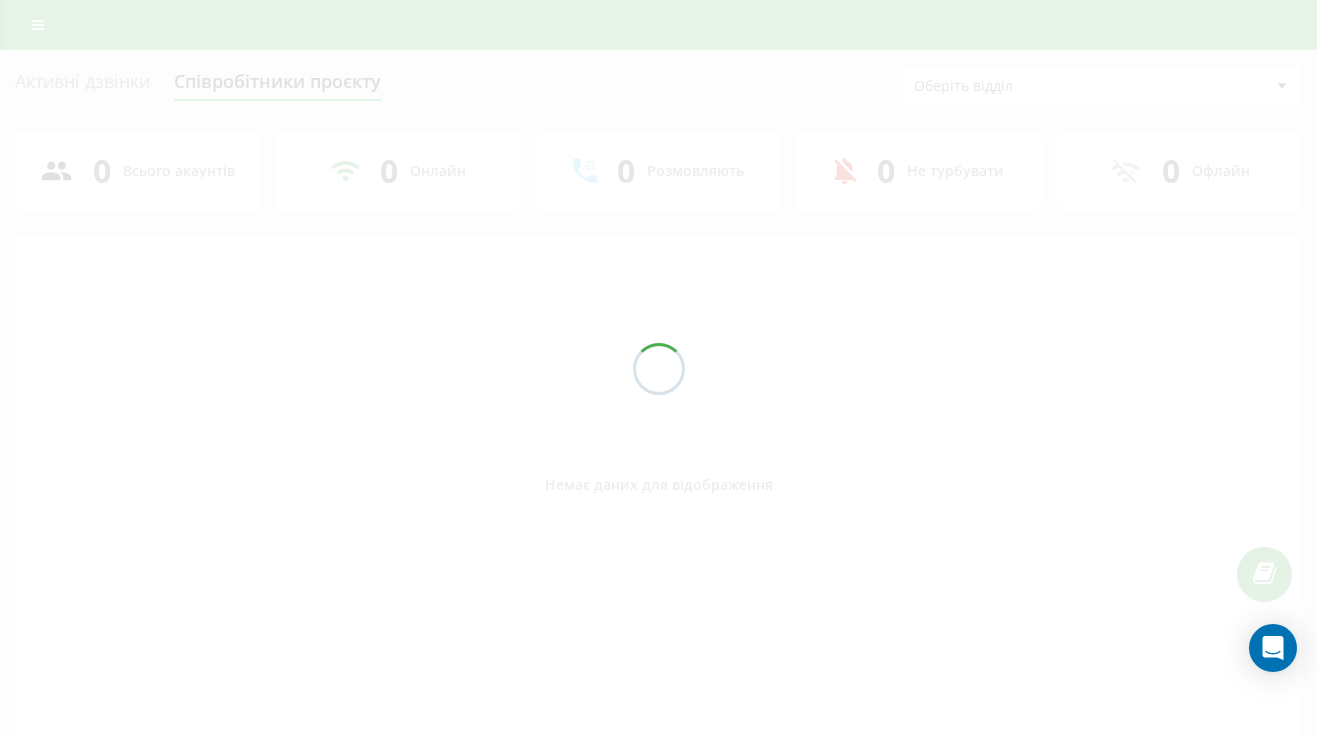 scroll, scrollTop: 0, scrollLeft: 0, axis: both 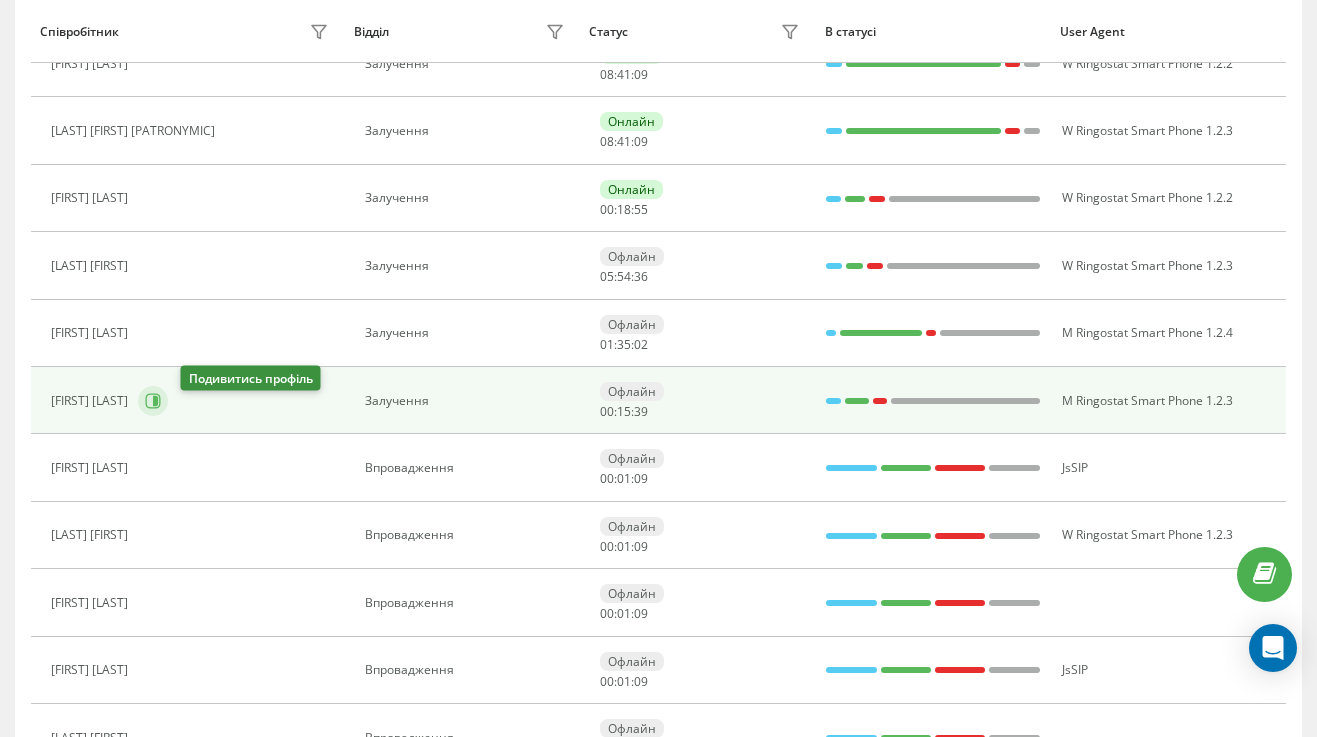 click 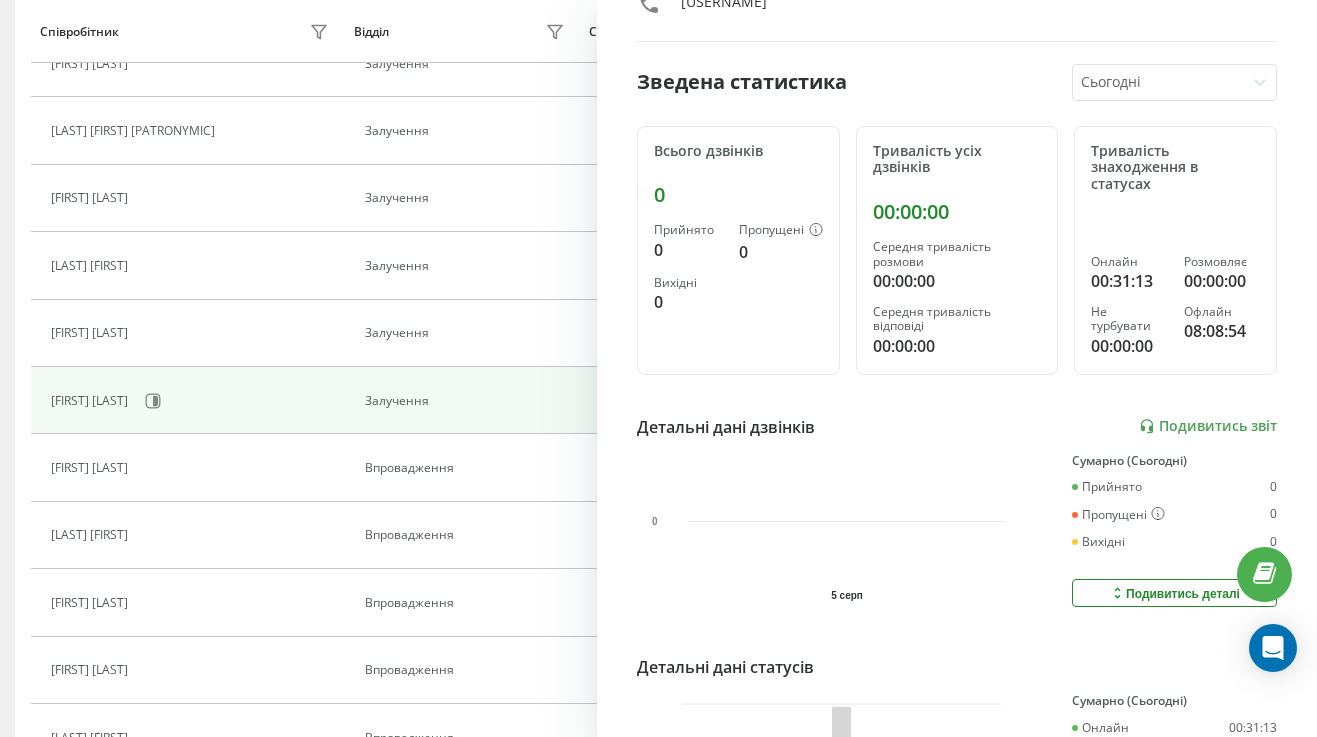scroll, scrollTop: 167, scrollLeft: 0, axis: vertical 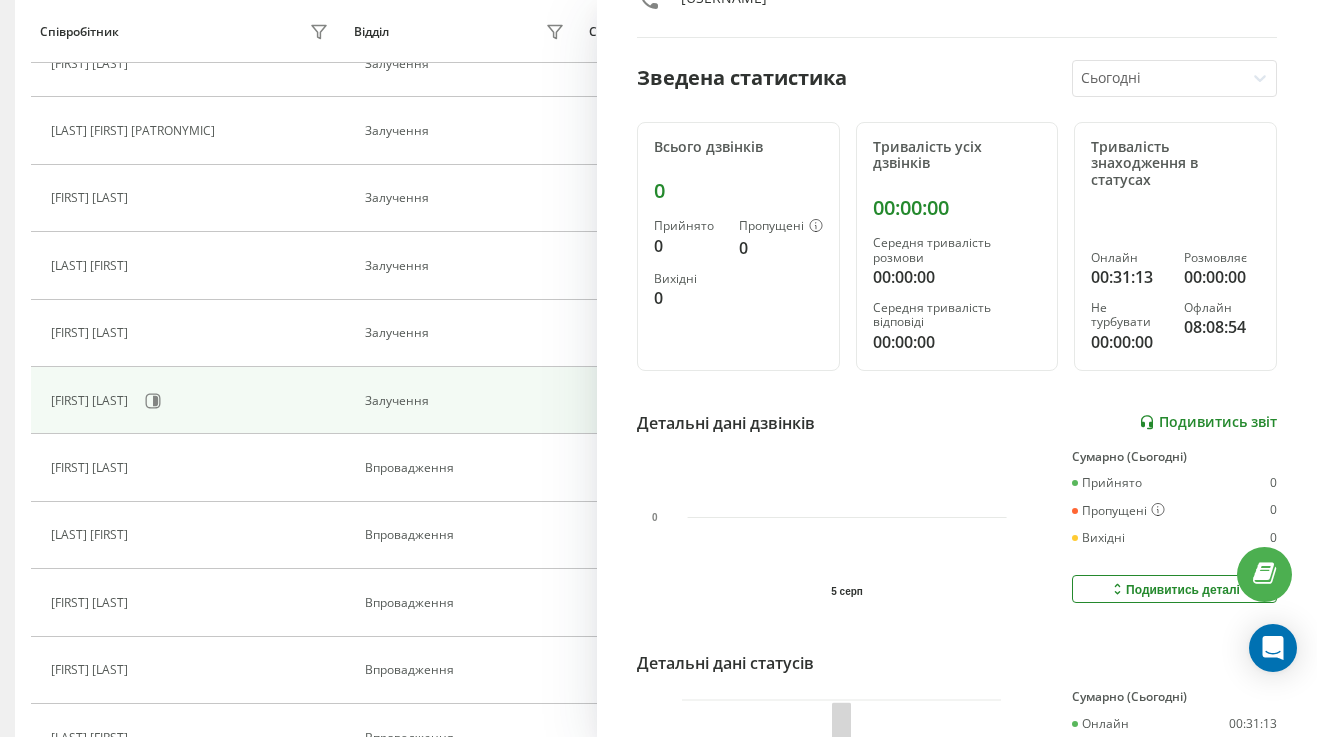 click on "Подивитись звіт" at bounding box center [1208, 422] 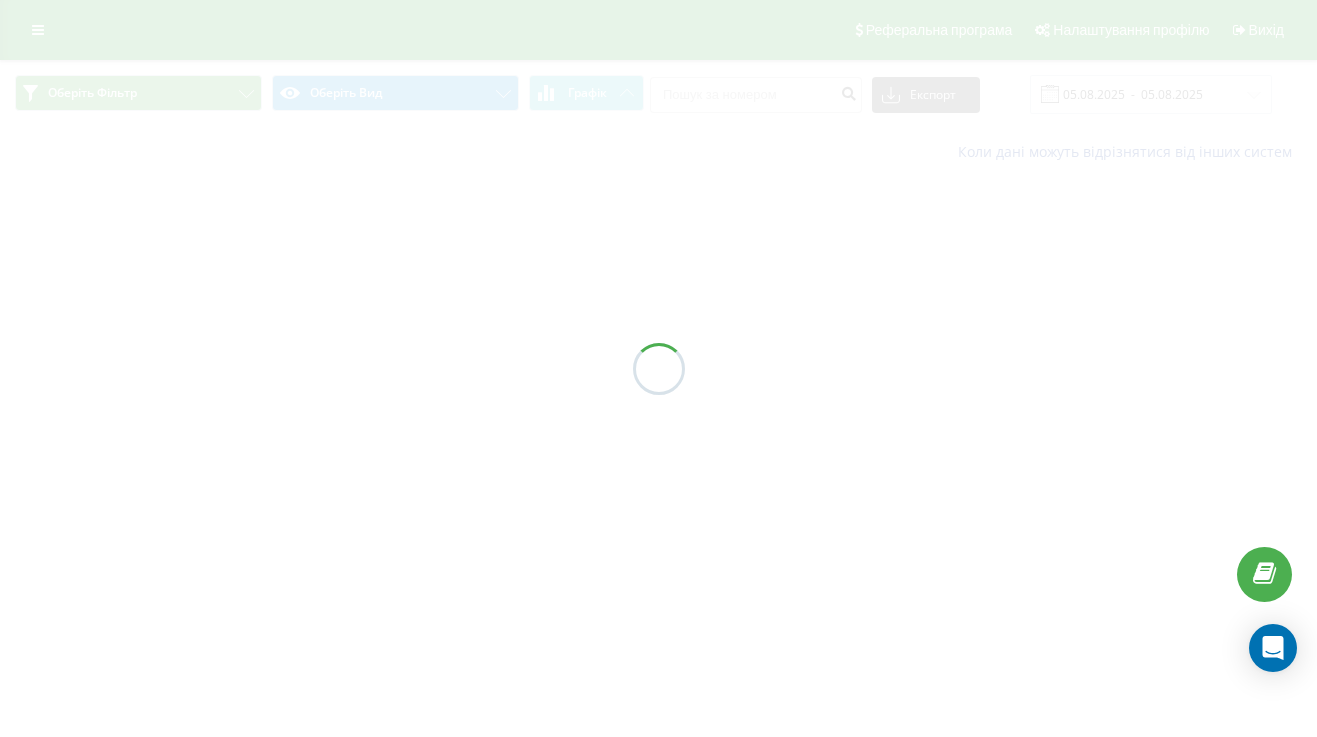 scroll, scrollTop: 0, scrollLeft: 0, axis: both 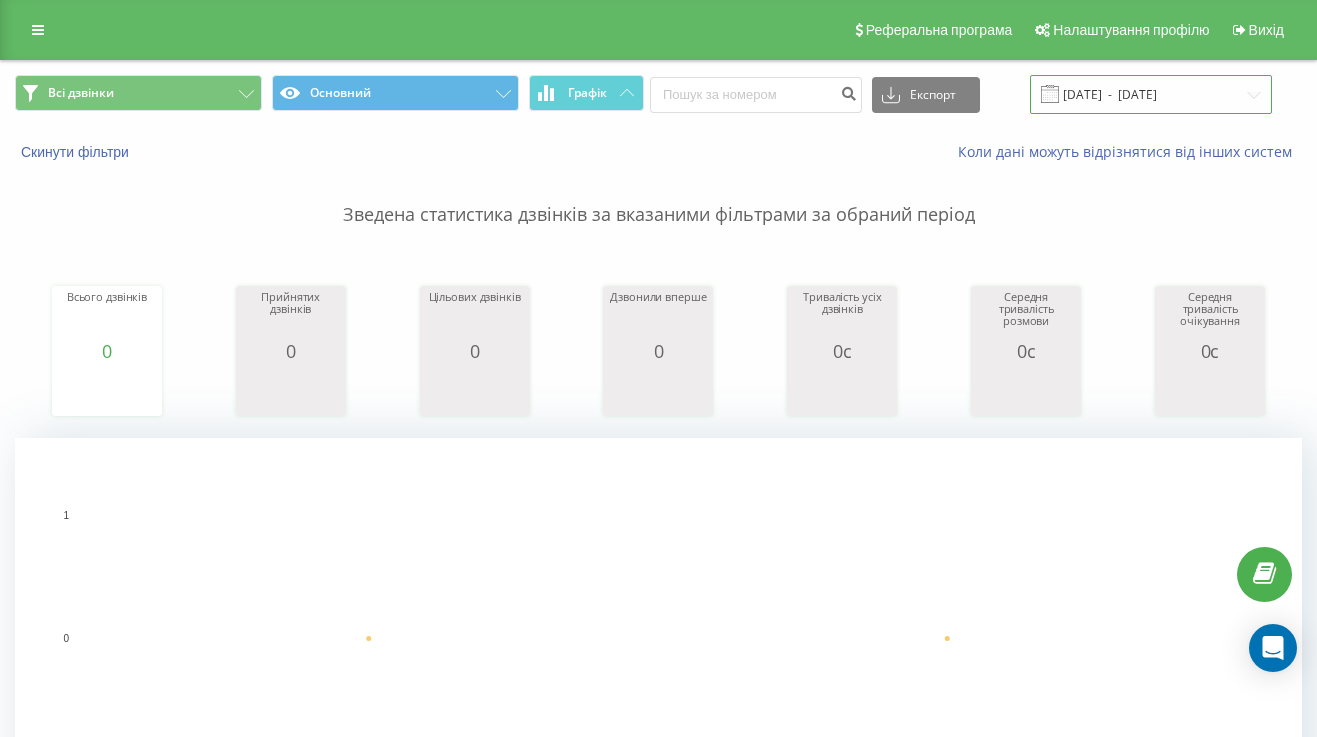 click on "[DATE]  -  [DATE]" at bounding box center (1151, 94) 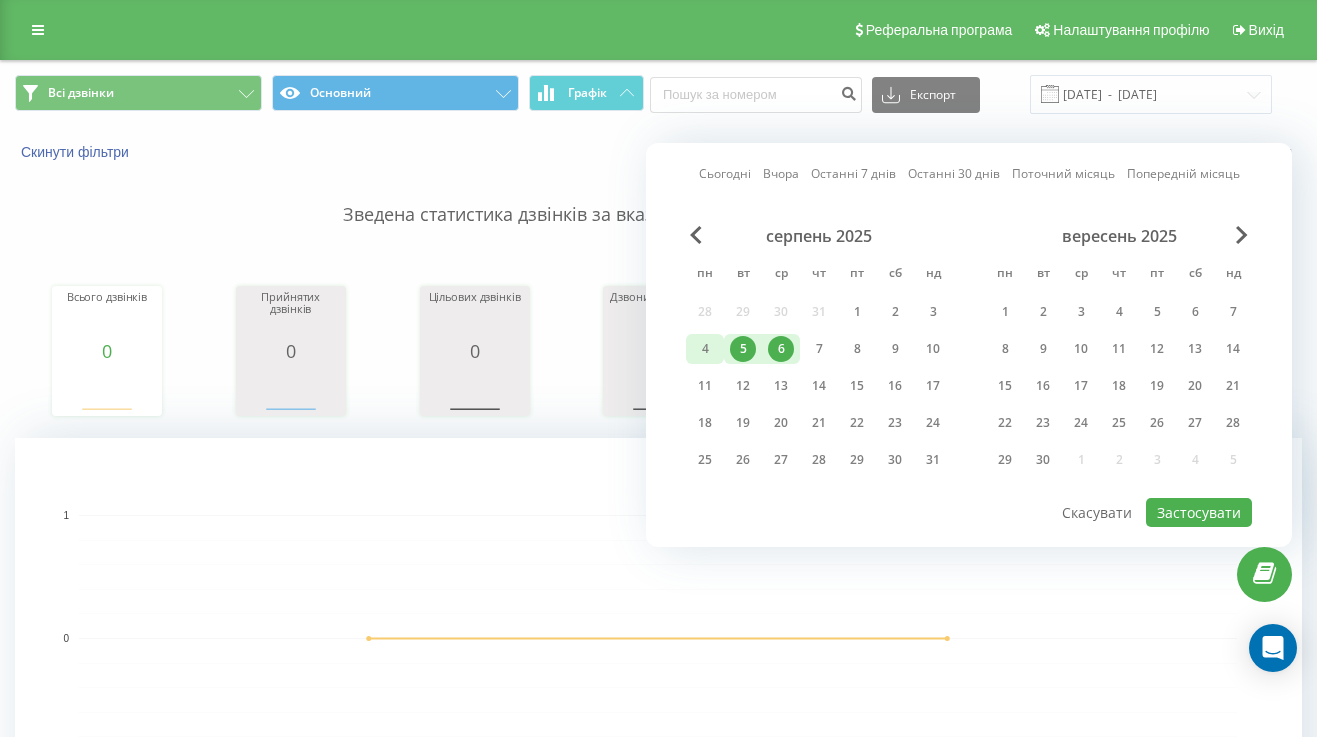 click on "4" at bounding box center [705, 349] 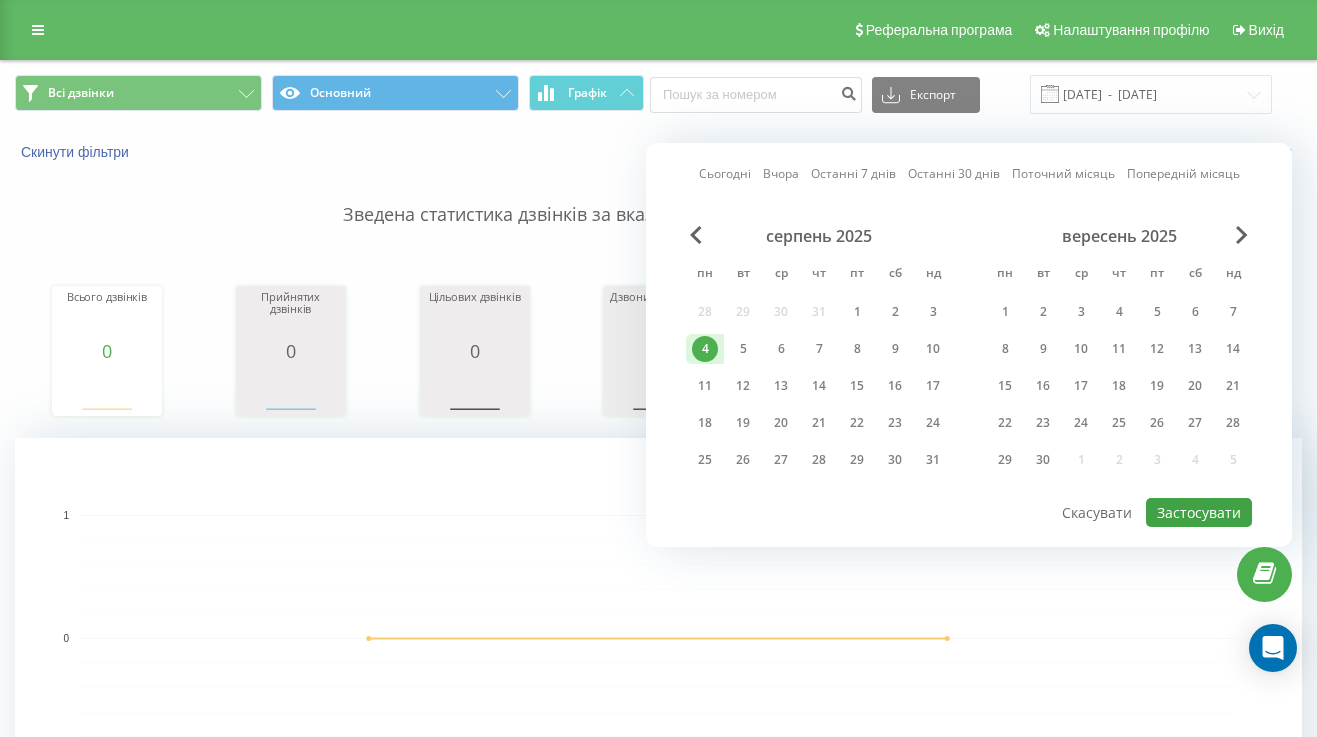 click on "Застосувати" at bounding box center [1199, 512] 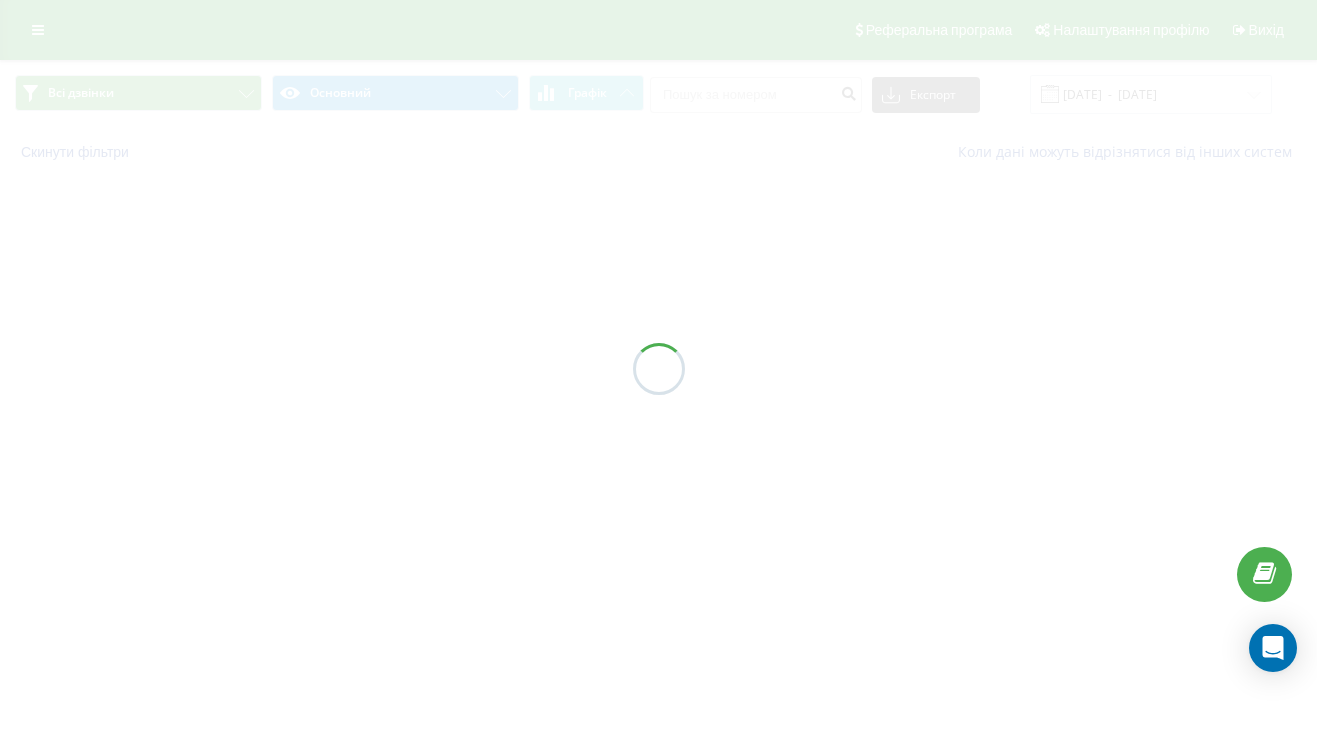 type on "04.08.2025  -  04.08.2025" 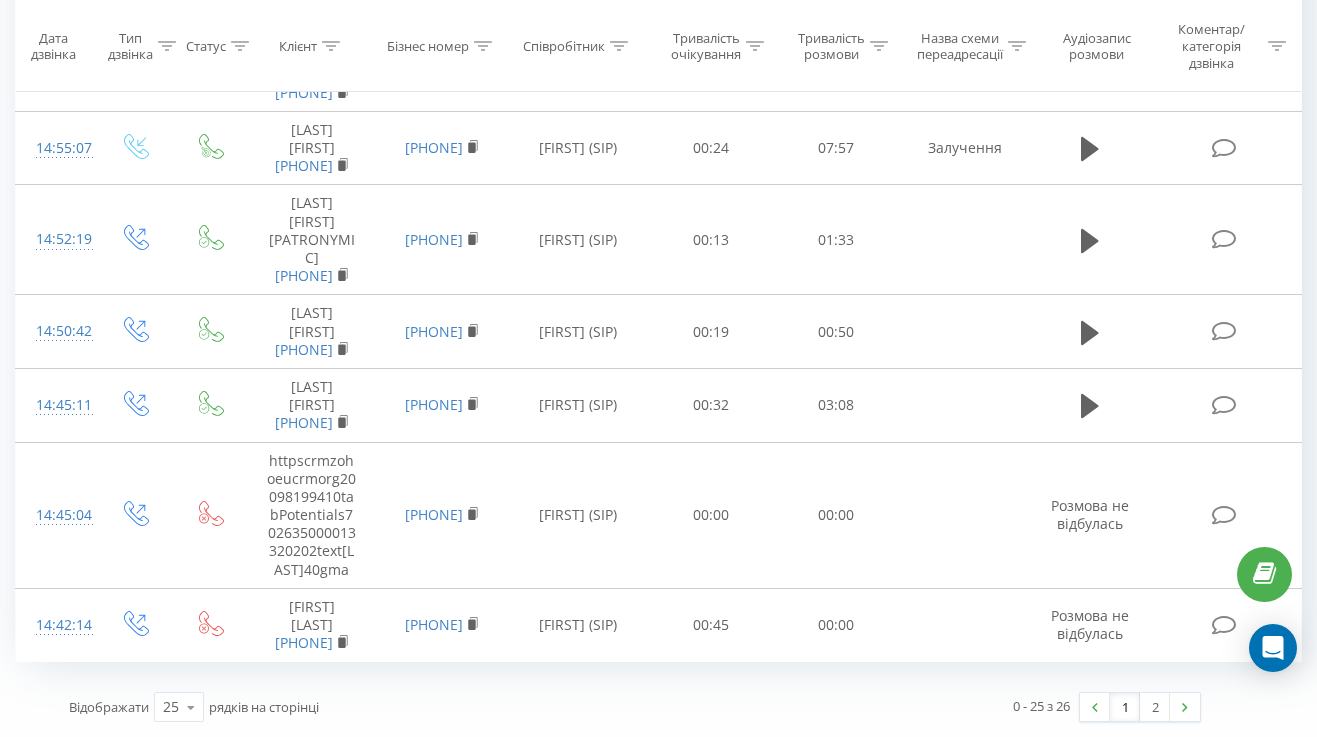 scroll, scrollTop: 2806, scrollLeft: 0, axis: vertical 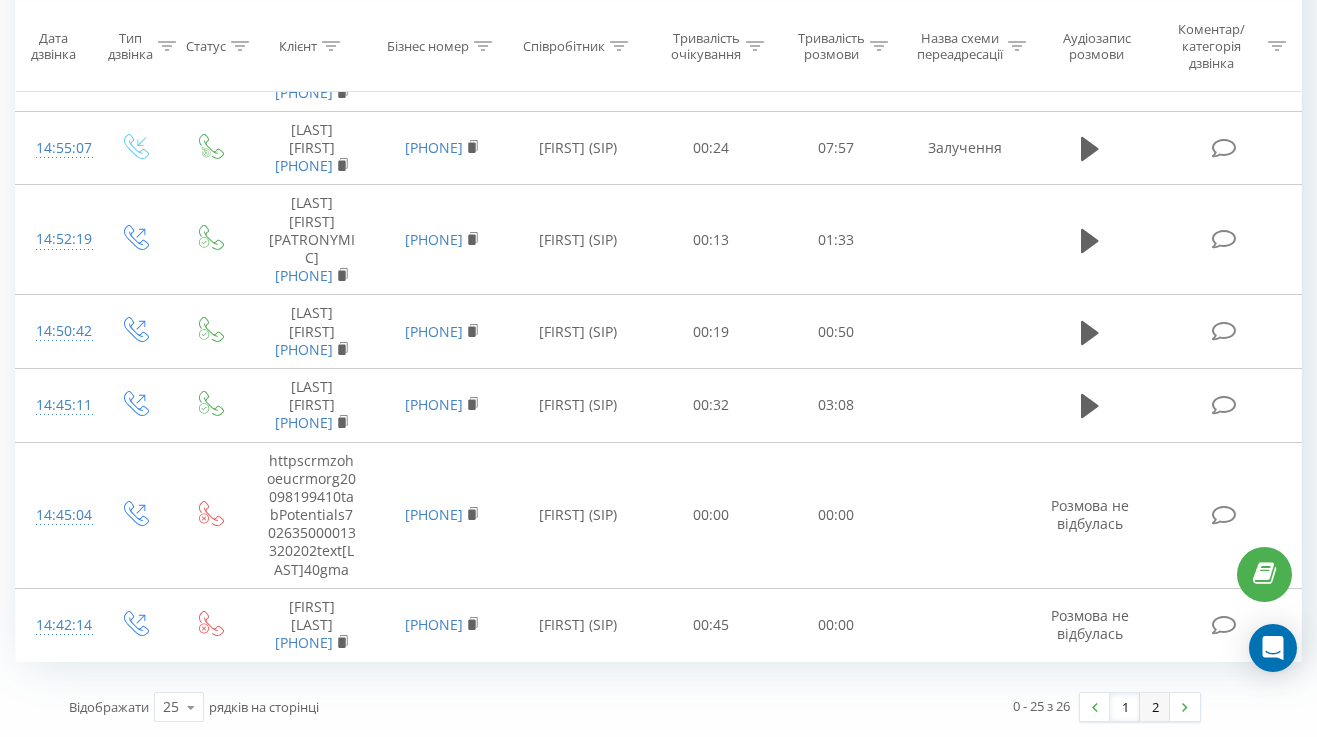 click on "2" at bounding box center (1155, 707) 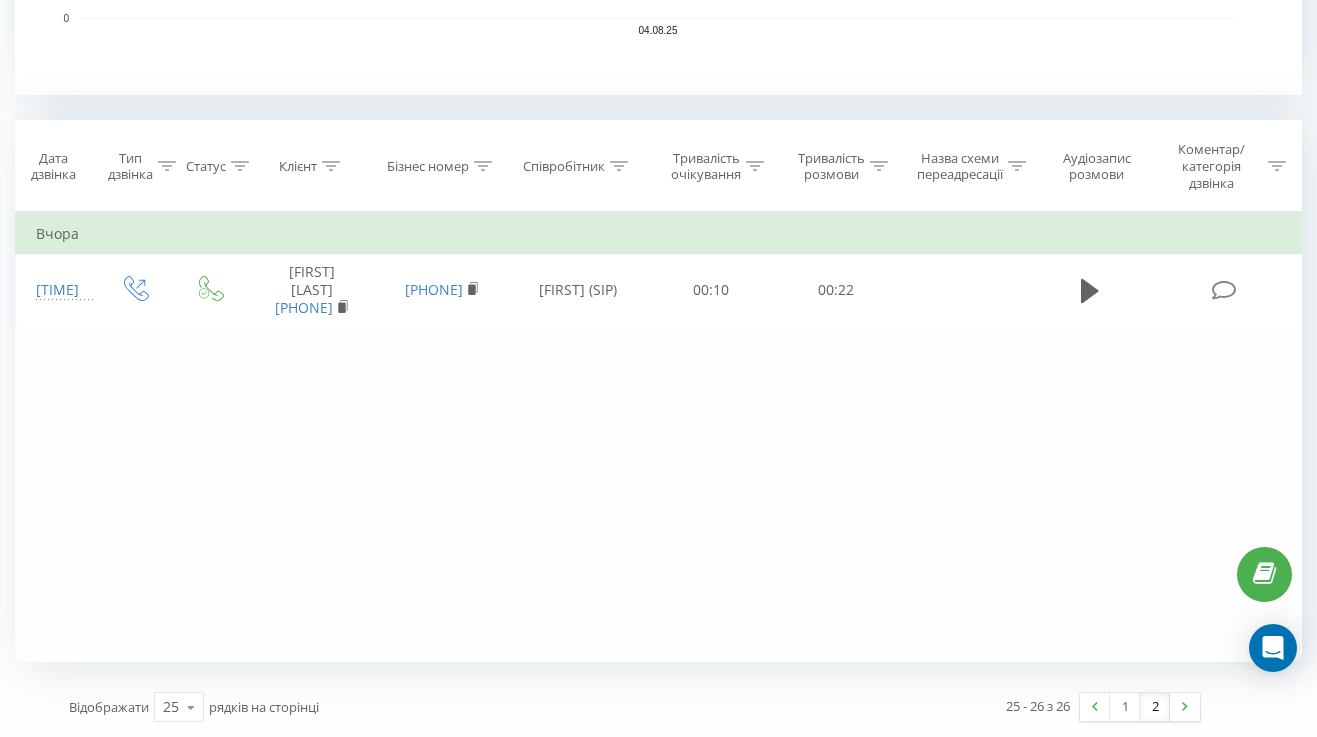 scroll, scrollTop: 741, scrollLeft: 0, axis: vertical 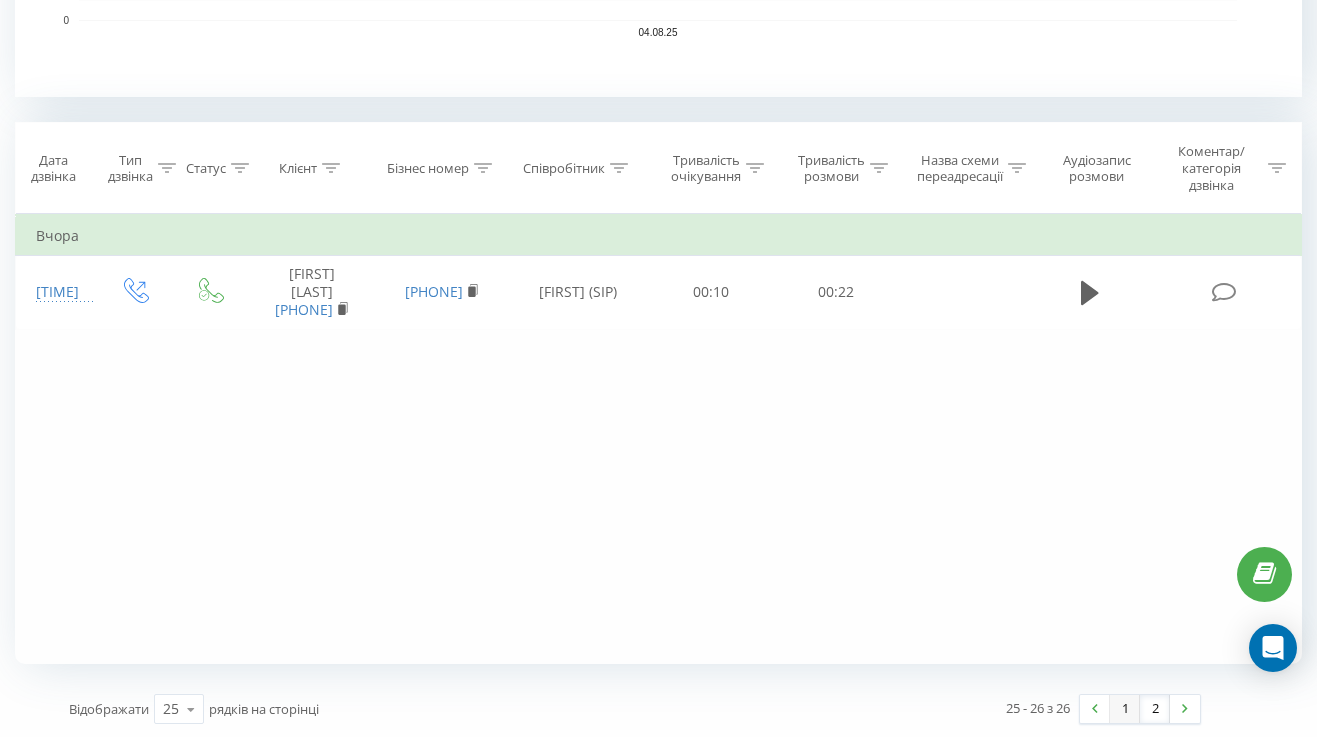 click on "1" at bounding box center [1125, 709] 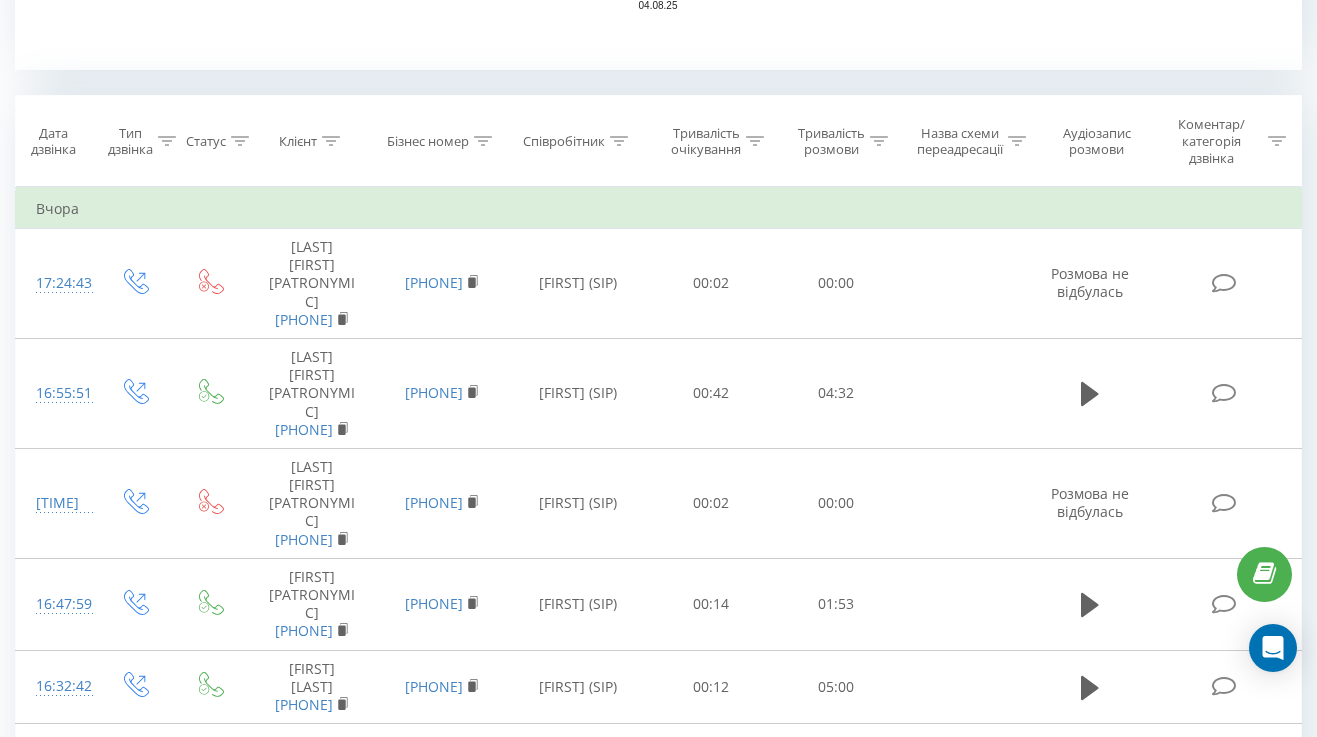 scroll, scrollTop: 774, scrollLeft: 0, axis: vertical 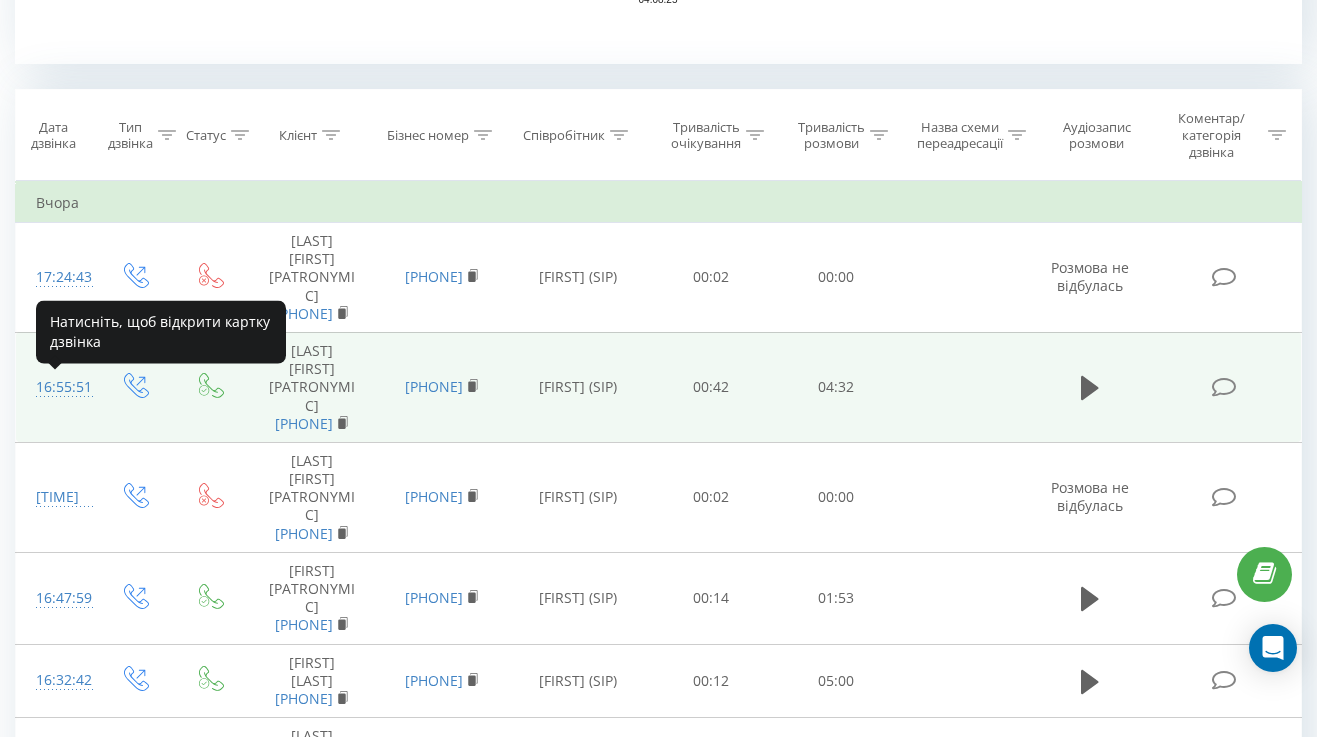 click on "16:55:51" at bounding box center (56, 387) 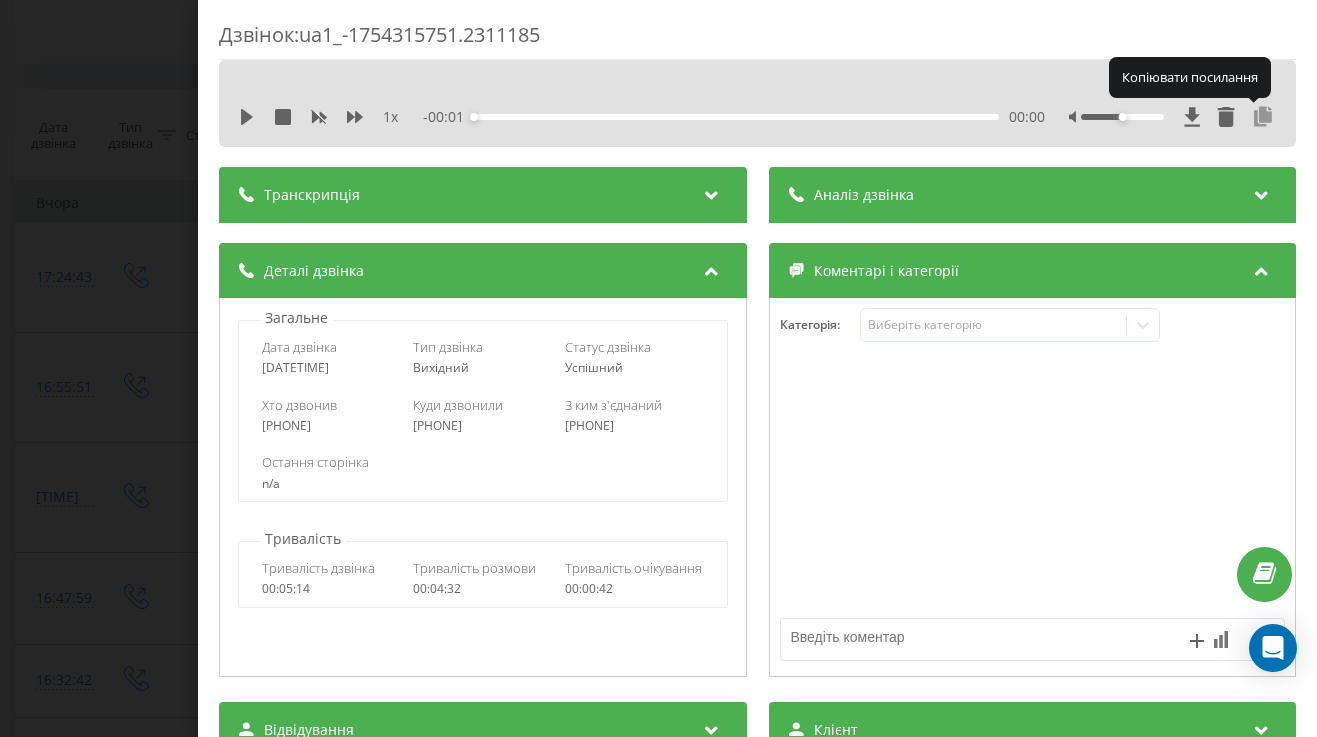 click at bounding box center (1263, 117) 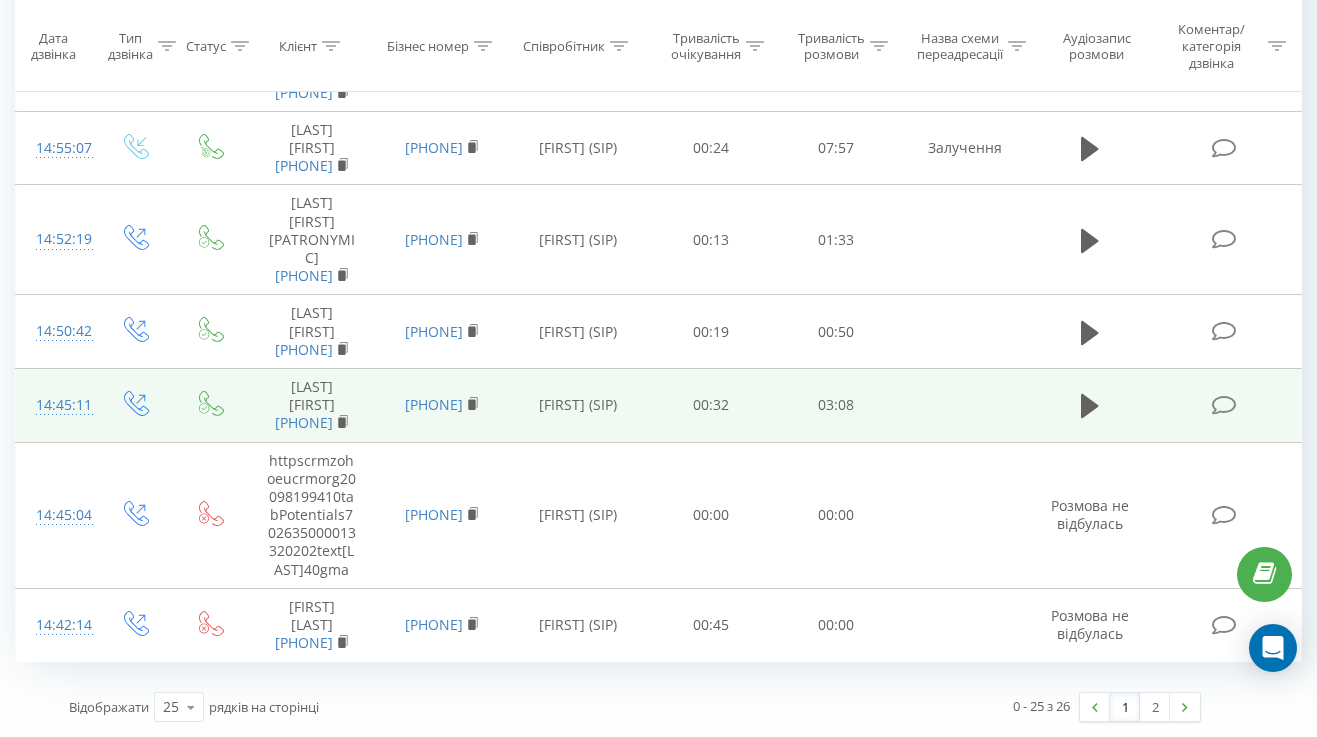 scroll, scrollTop: 2825, scrollLeft: 0, axis: vertical 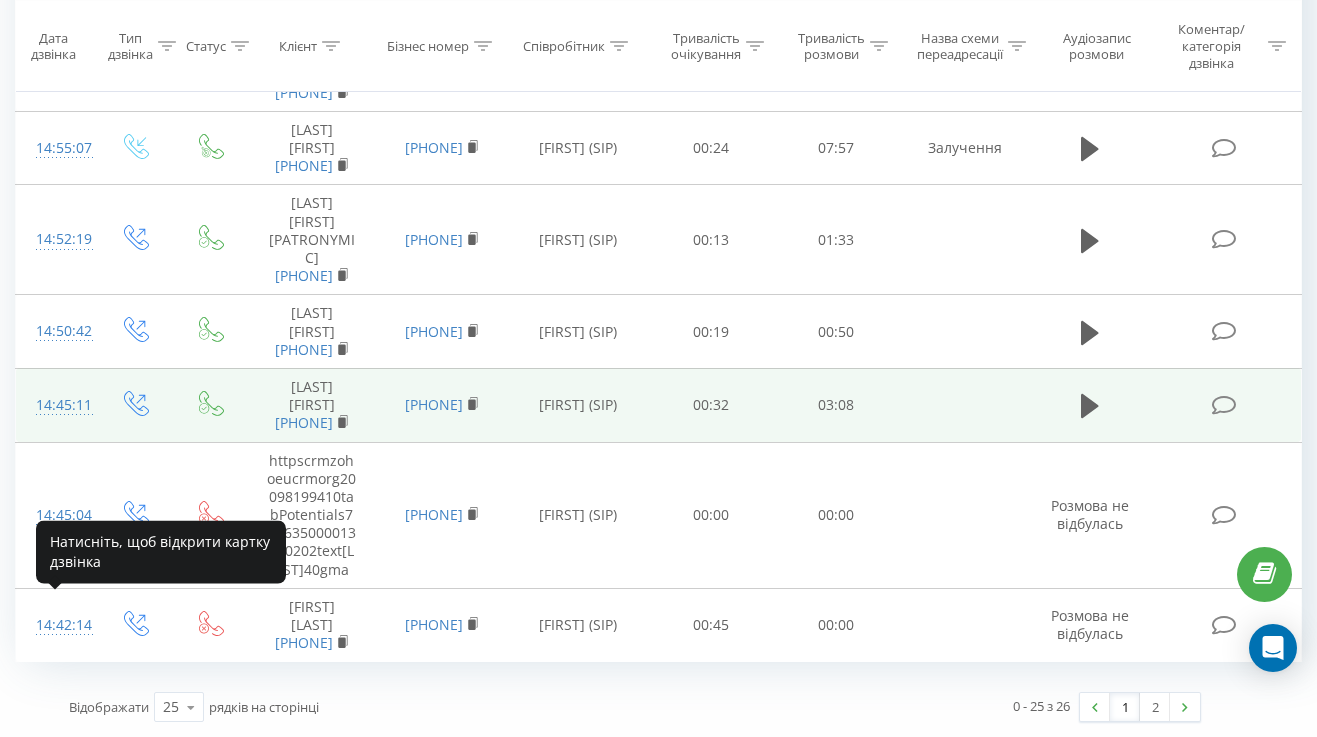 click on "14:45:11" at bounding box center [56, 405] 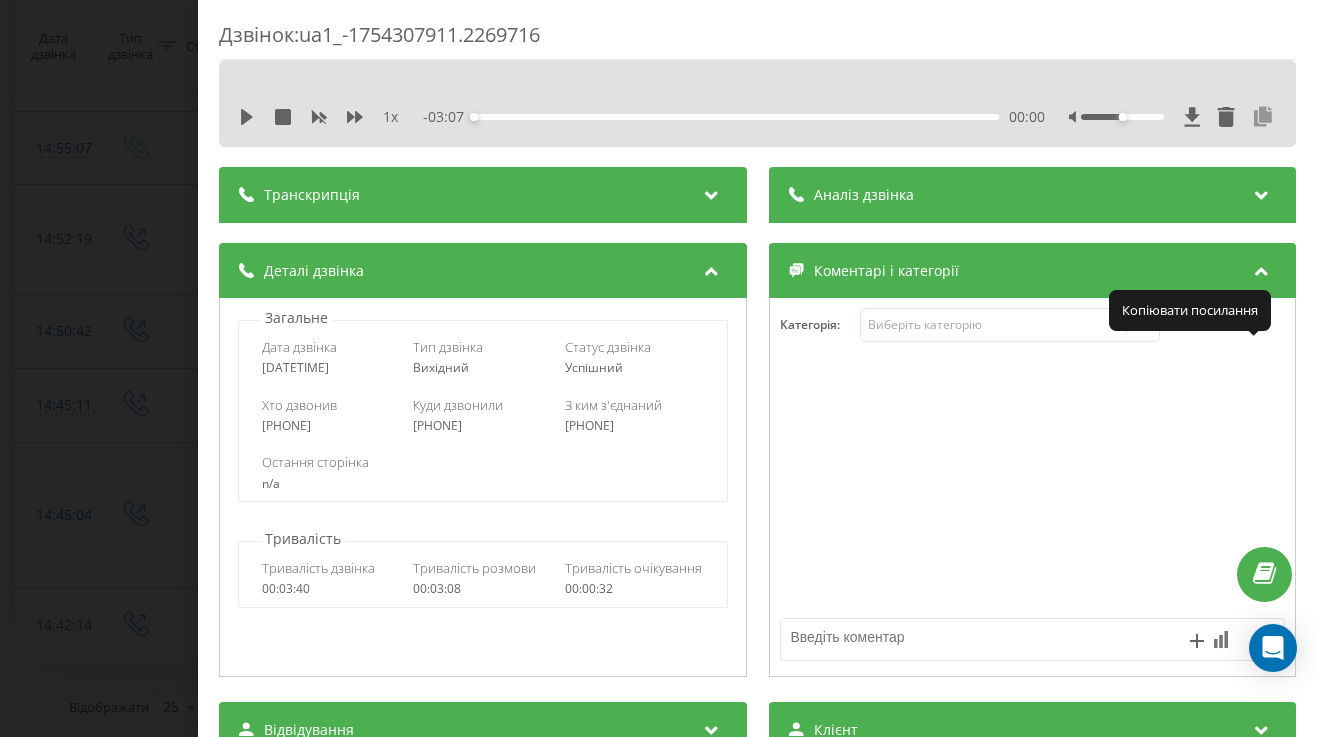 click at bounding box center (1263, 117) 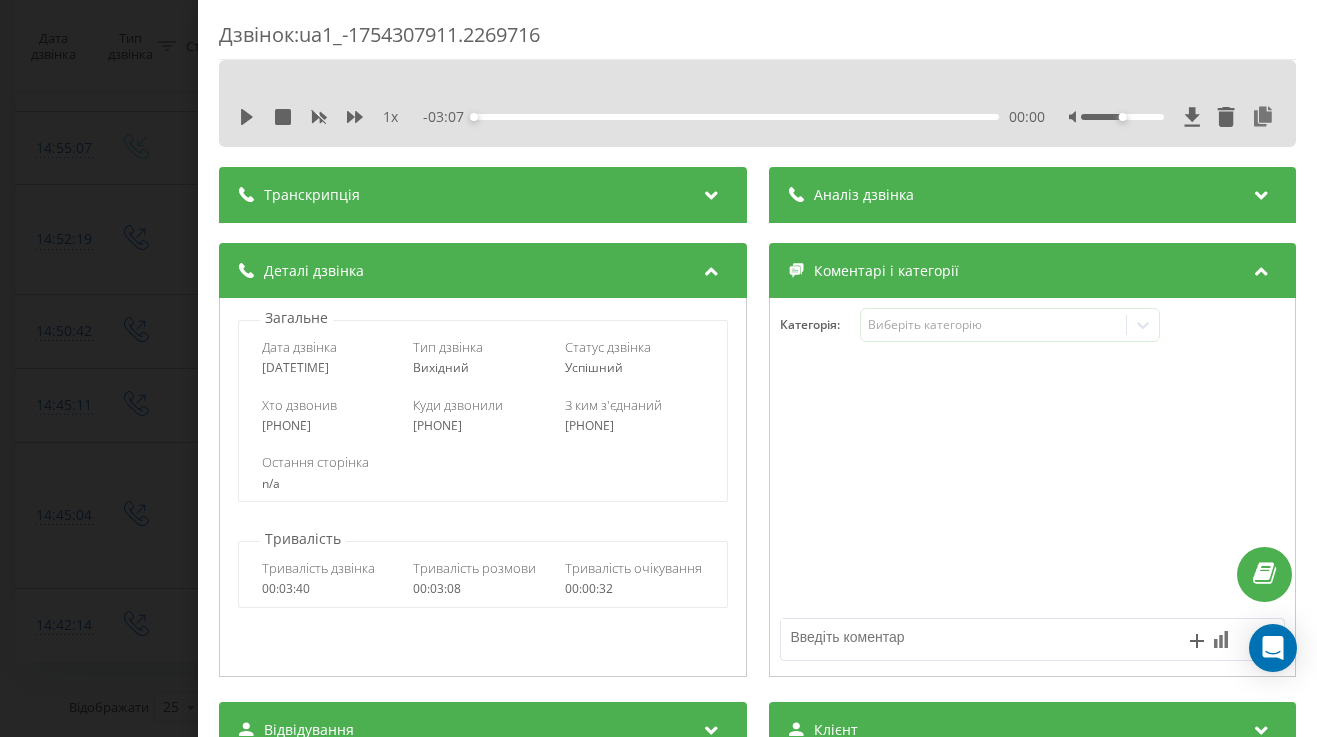 scroll, scrollTop: 0, scrollLeft: 0, axis: both 